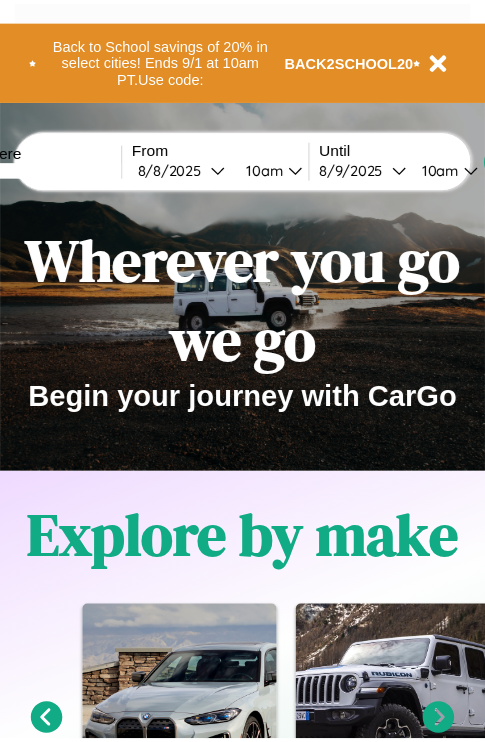 scroll, scrollTop: 0, scrollLeft: 0, axis: both 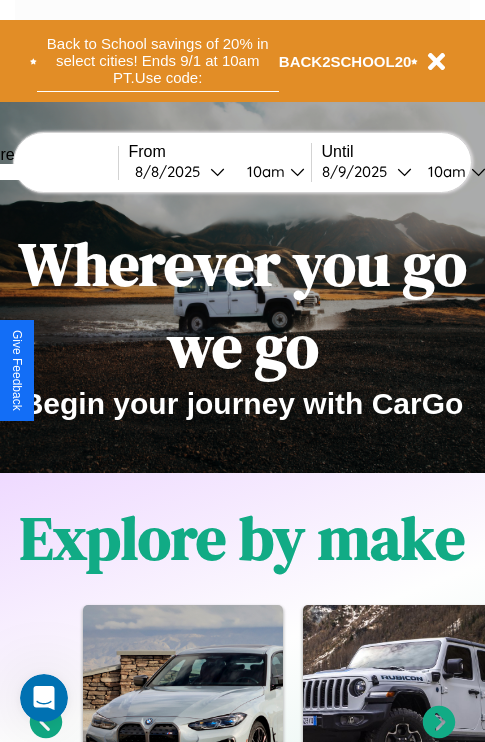 click on "Back to School savings of 20% in select cities! Ends 9/1 at 10am PT.  Use code:" at bounding box center (158, 61) 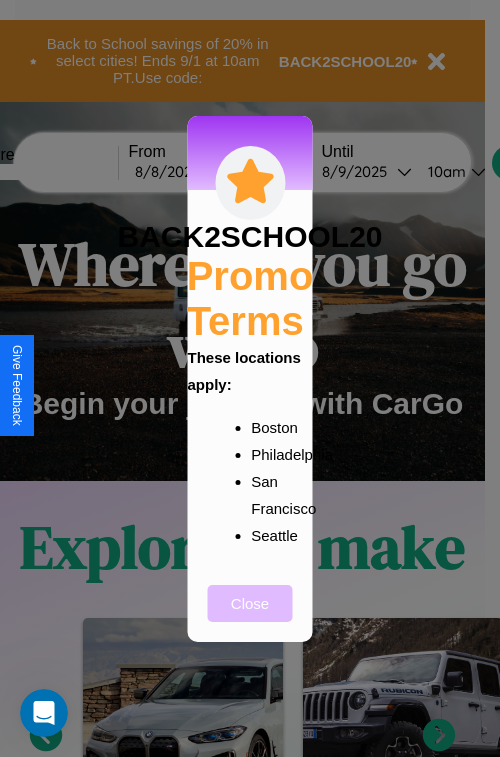 click on "Close" at bounding box center [250, 603] 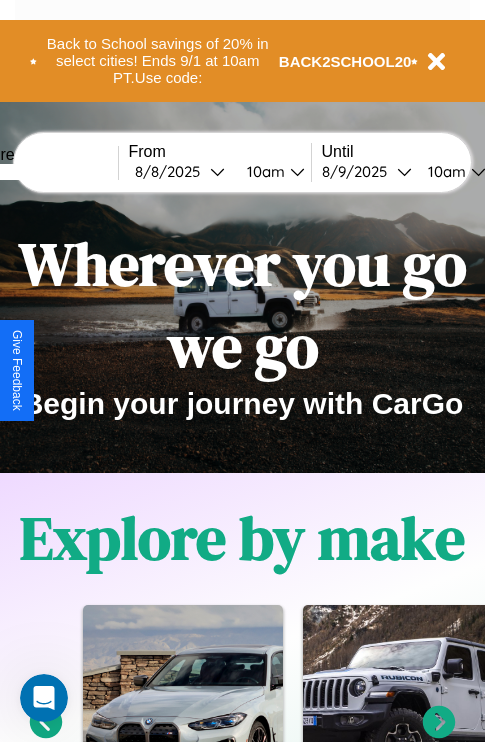 scroll, scrollTop: 2423, scrollLeft: 0, axis: vertical 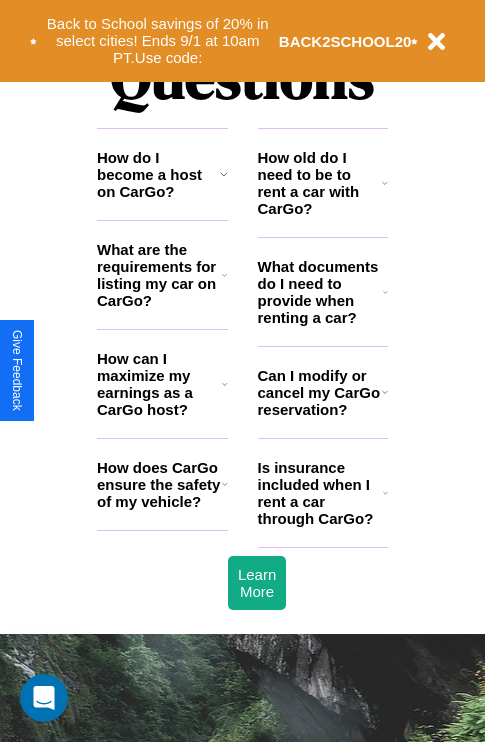 click on "How do I become a host on CarGo?" at bounding box center (158, 174) 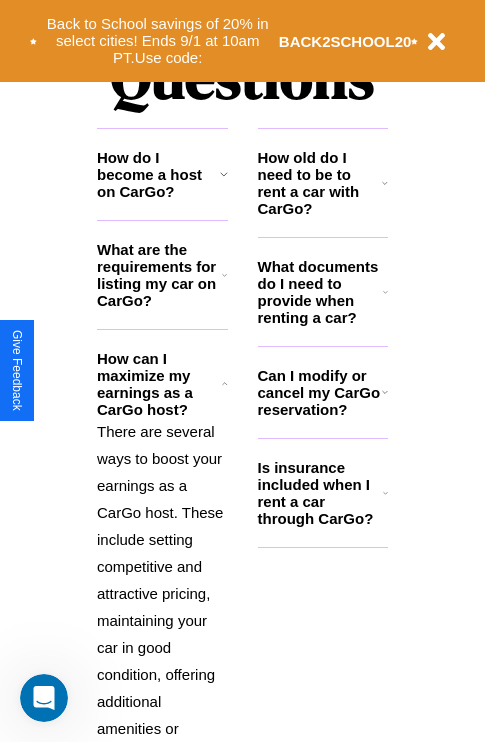 click on "Is insurance included when I rent a car through CarGo?" at bounding box center [320, 493] 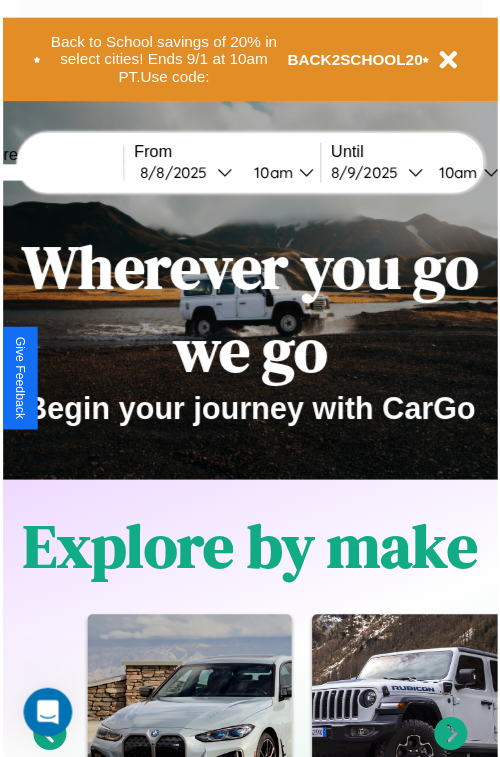 scroll, scrollTop: 0, scrollLeft: 0, axis: both 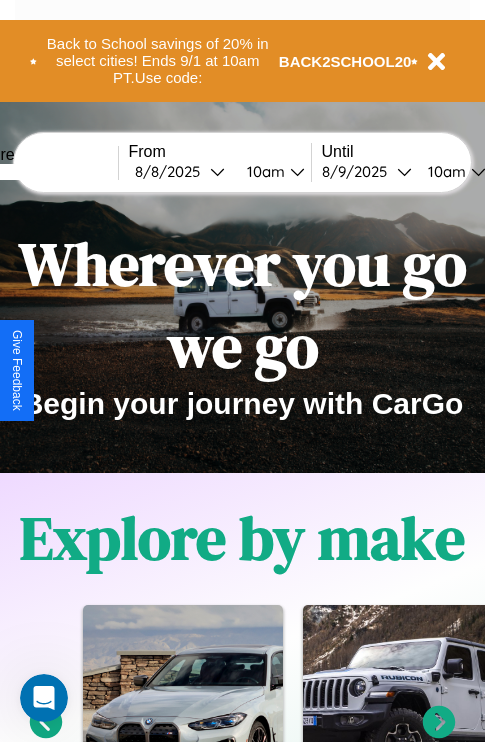 click at bounding box center (43, 172) 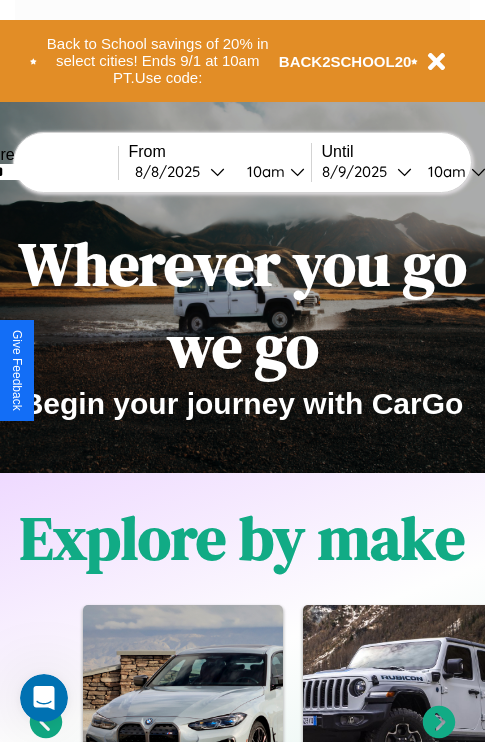 type on "******" 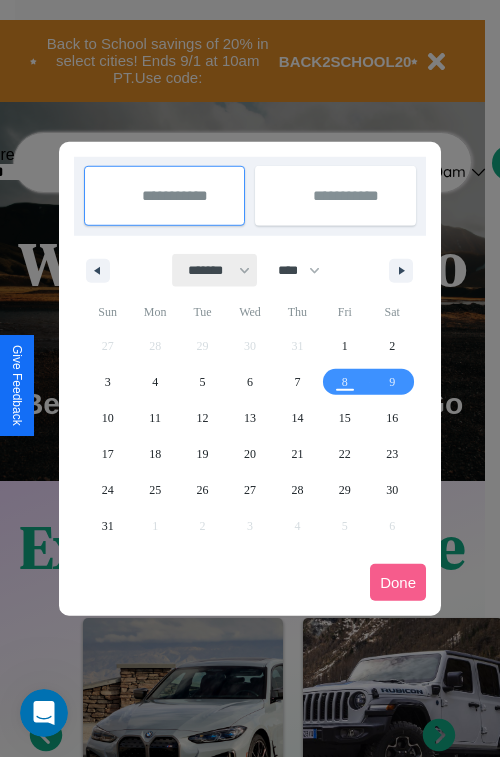 click on "******* ******** ***** ***** *** **** **** ****** ********* ******* ******** ********" at bounding box center [215, 270] 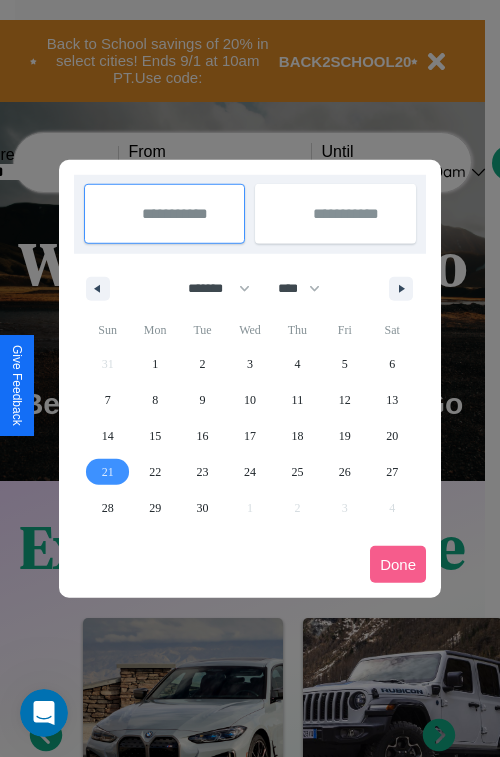 click on "21" at bounding box center [108, 472] 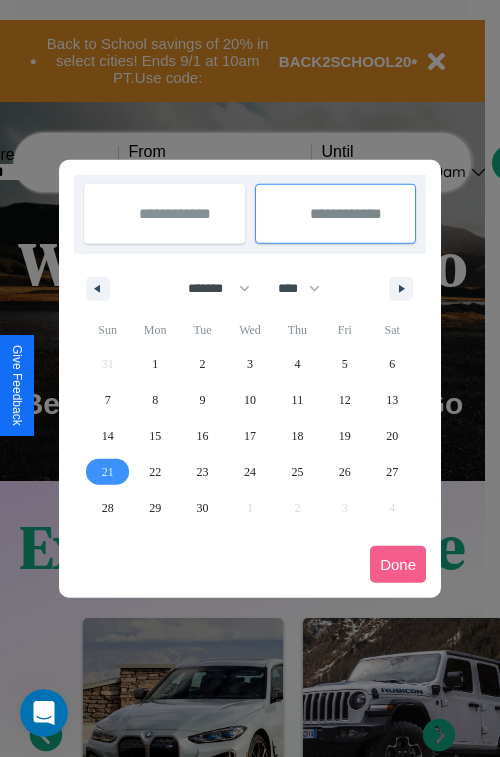 type on "**********" 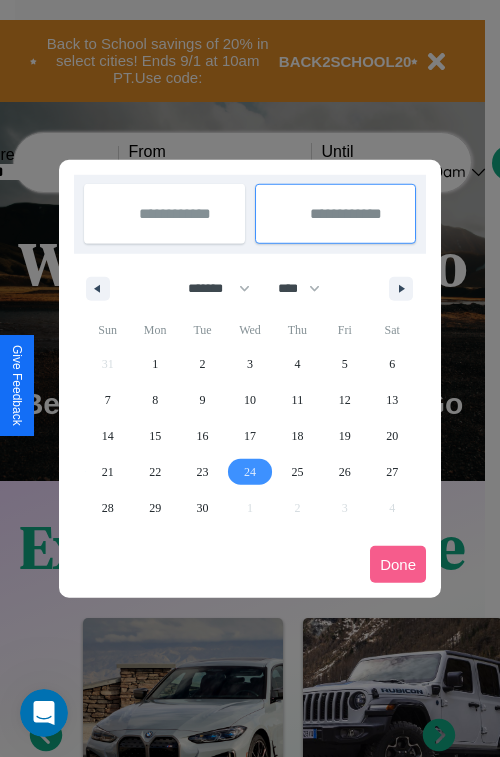 click on "24" at bounding box center [250, 472] 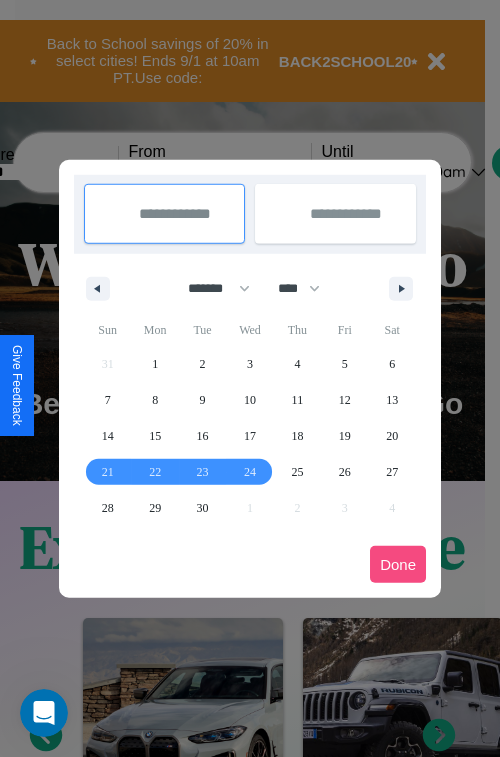 click on "Done" at bounding box center [398, 564] 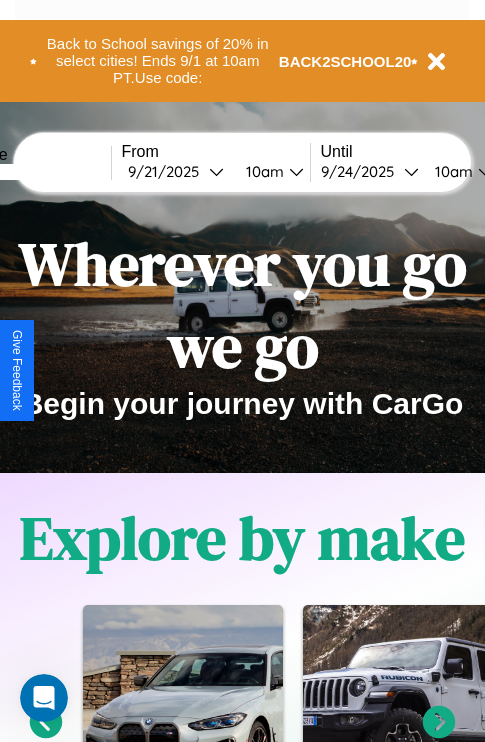click on "10am" at bounding box center (262, 171) 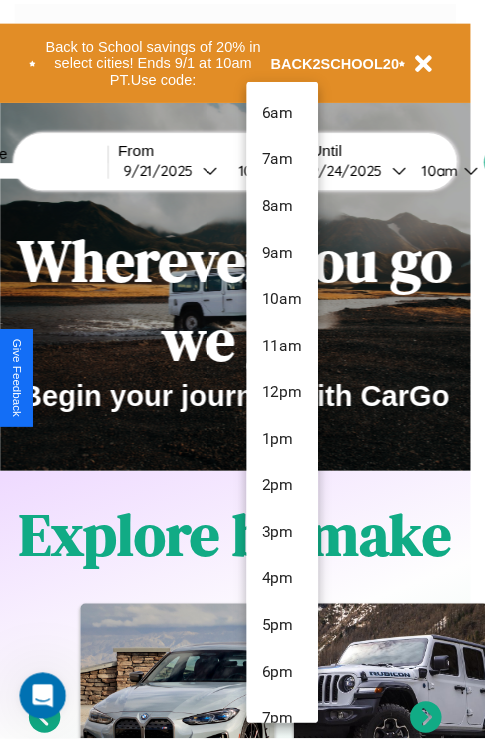 scroll, scrollTop: 211, scrollLeft: 0, axis: vertical 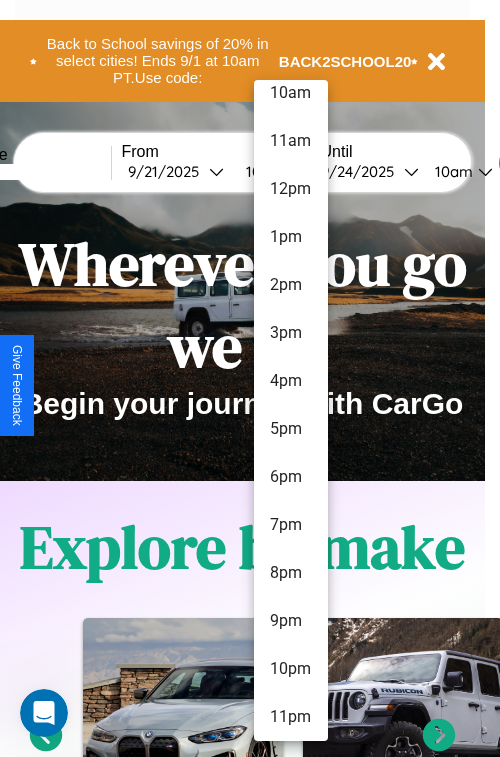 click on "11pm" at bounding box center (291, 717) 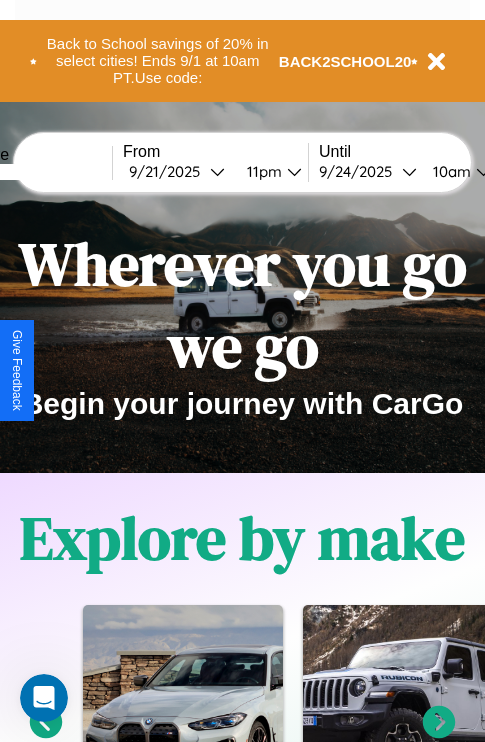 scroll, scrollTop: 0, scrollLeft: 74, axis: horizontal 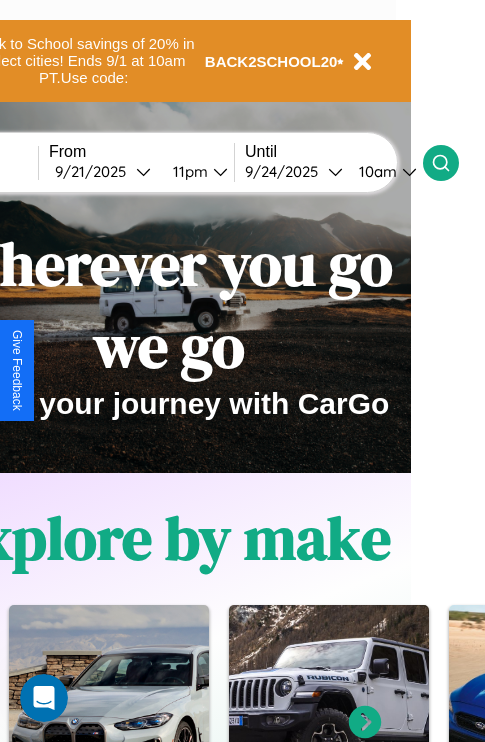 click 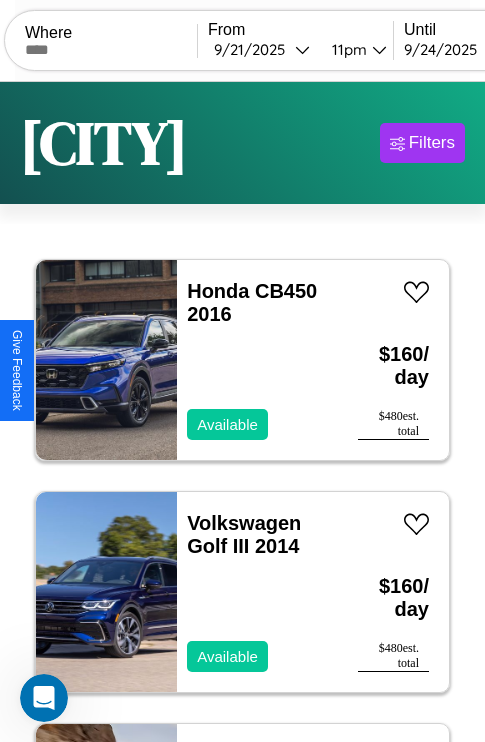 scroll, scrollTop: 95, scrollLeft: 0, axis: vertical 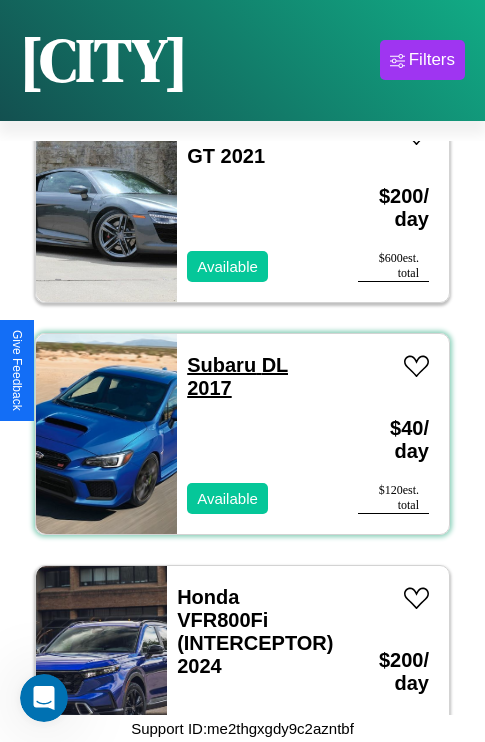 click on "Subaru   DL   2017" at bounding box center (237, 376) 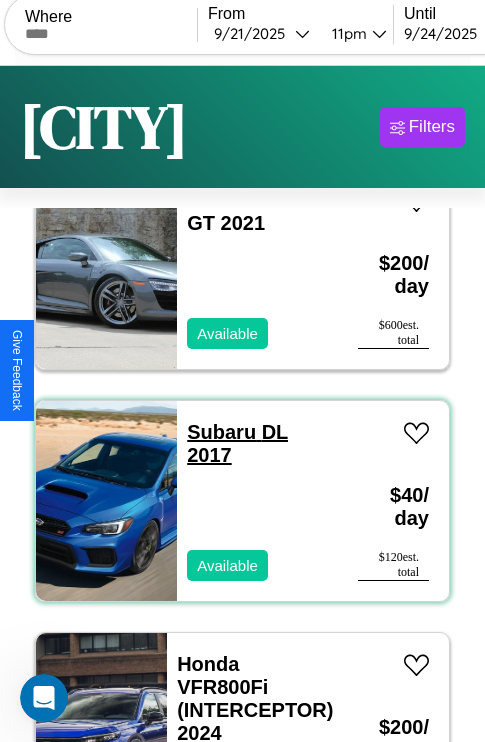 scroll, scrollTop: 0, scrollLeft: 0, axis: both 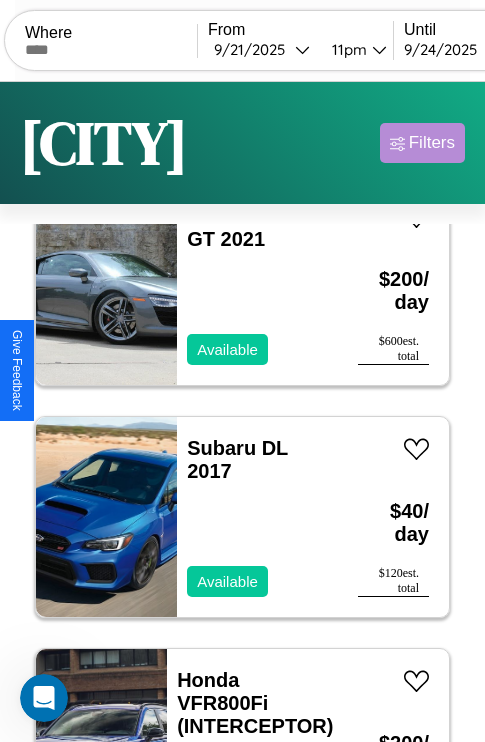 click on "Filters" at bounding box center (432, 143) 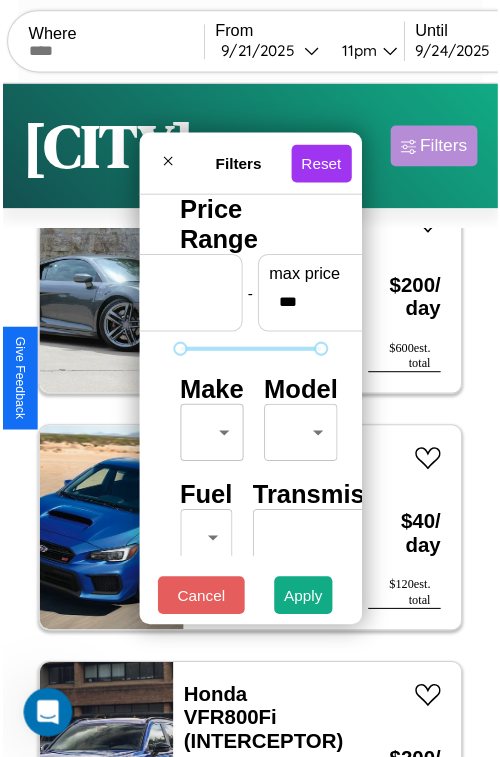 scroll, scrollTop: 59, scrollLeft: 0, axis: vertical 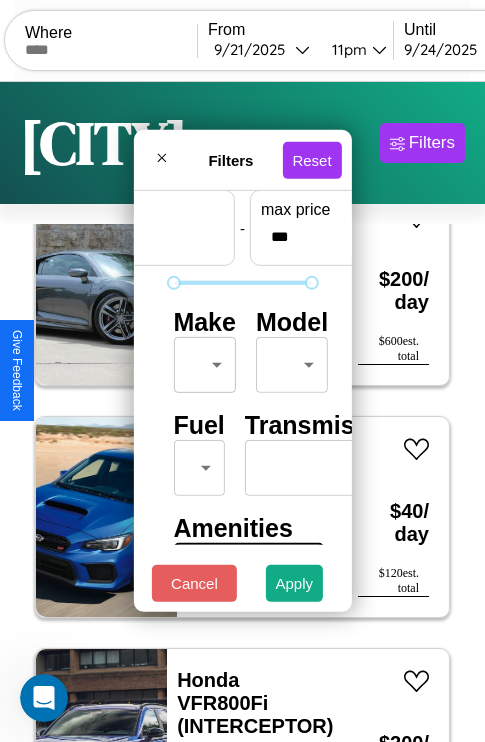 click on "CarGo Where From 9 / 21 / [DATE] 11pm Until 9 / 24 / [DATE] 10am Become a Host Login Sign Up [CITY] Filters 144  cars in this area These cars can be picked up in this city. Honda   CB450   2016 Available $ 160  / day $ 480  est. total Volkswagen   Golf III   2014 Available $ 160  / day $ 480  est. total Mercedes   GLE-Class   2020 Available $ 110  / day $ 330  est. total Acura   Integra   2022 Available $ 60  / day $ 180  est. total Land Rover   Discovery Sport   2014 Available $ 40  / day $ 120  est. total Lincoln   Mark LT   2018 Available $ 120  / day $ 360  est. total Ford   LN600   2022 Available $ 80  / day $ 240  est. total Hummer   H1   2024 Available $ 120  / day $ 360  est. total Mercedes   EQE-Class SUV   2016 Available $ 180  / day $ 540  est. total Jaguar   XK8   2014 Available $ 50  / day $ 150  est. total Kia   K5   2024 Available $ 50  / day $ 150  est. total Honda   CRF450RL   2024 Available $ 80  / day $ 240  est. total Alfa Romeo   Tonale   2014 Unavailable $ 130  / day $ 390  est. total Nissan" at bounding box center [242, 412] 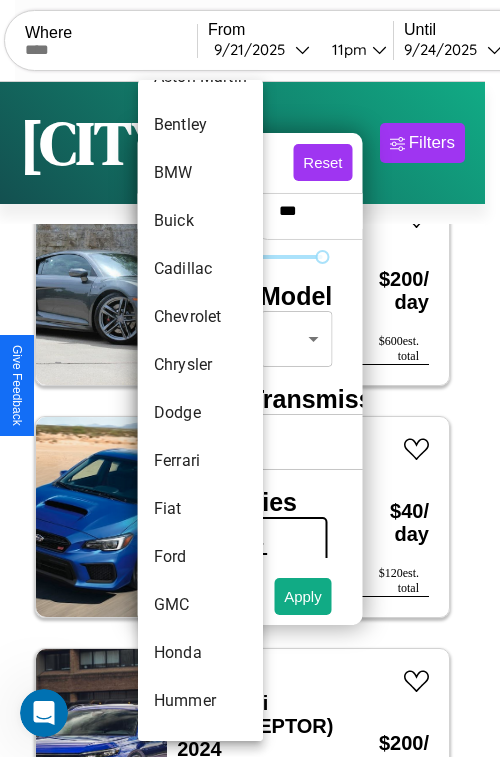 scroll, scrollTop: 230, scrollLeft: 0, axis: vertical 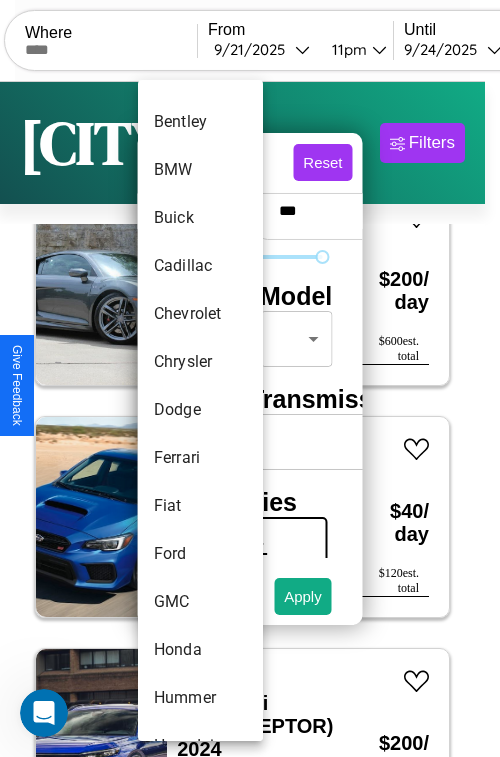 click on "Dodge" at bounding box center [200, 410] 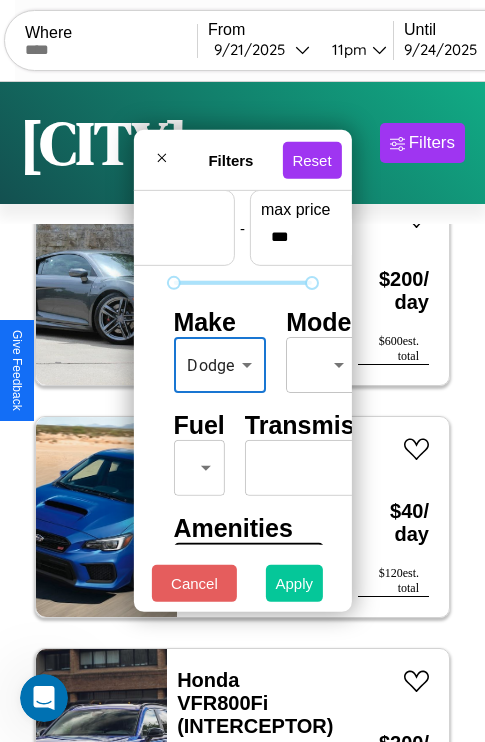 click on "Apply" at bounding box center (295, 583) 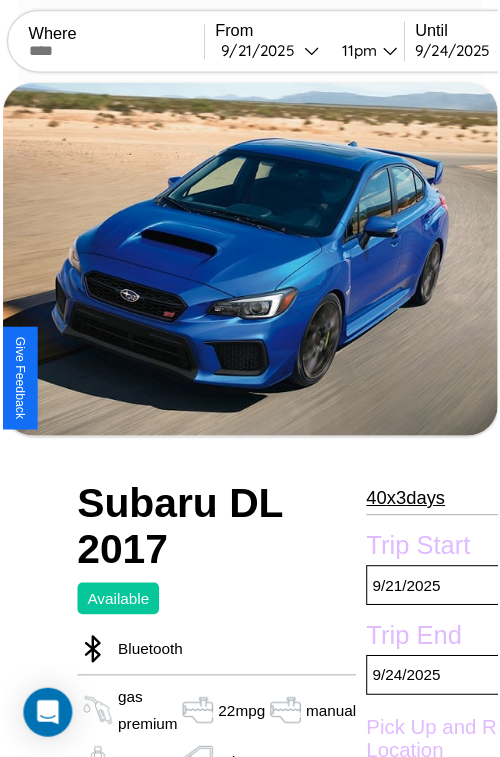 scroll, scrollTop: 203, scrollLeft: 91, axis: both 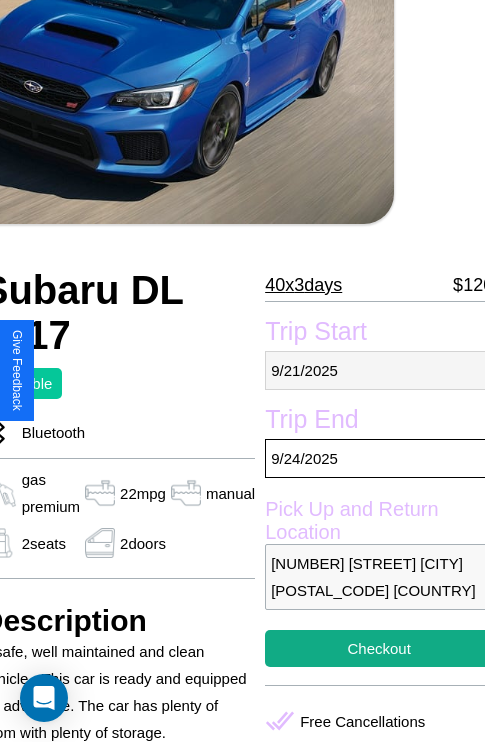 click on "9 / 21 / 2025" at bounding box center (379, 370) 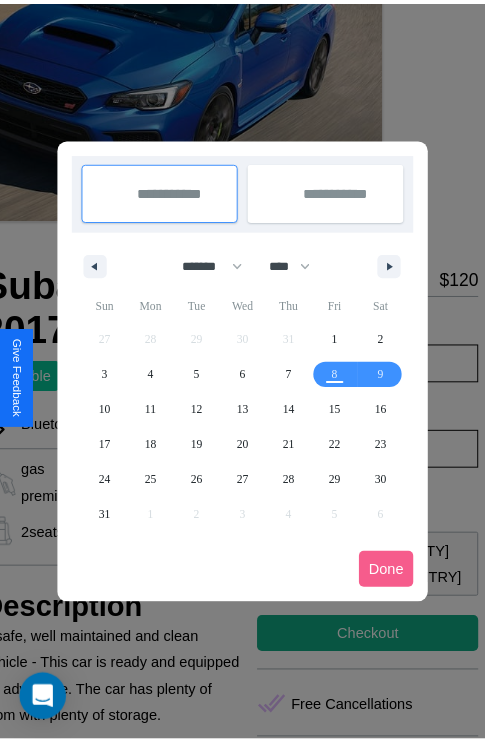 scroll, scrollTop: 0, scrollLeft: 91, axis: horizontal 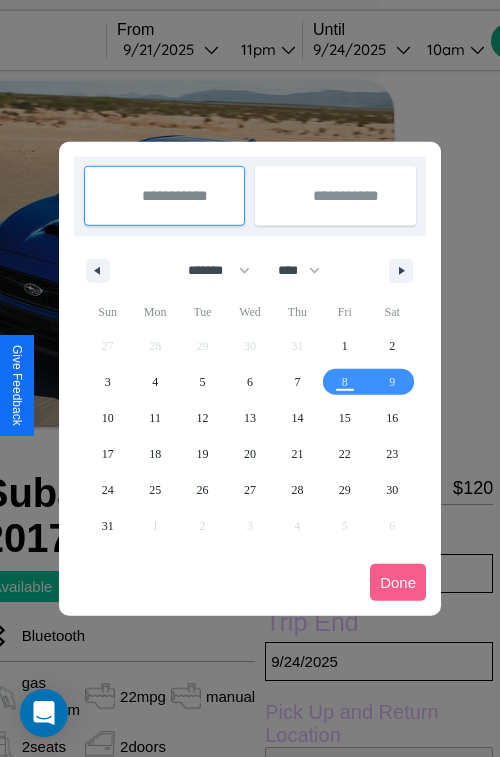 click at bounding box center (250, 378) 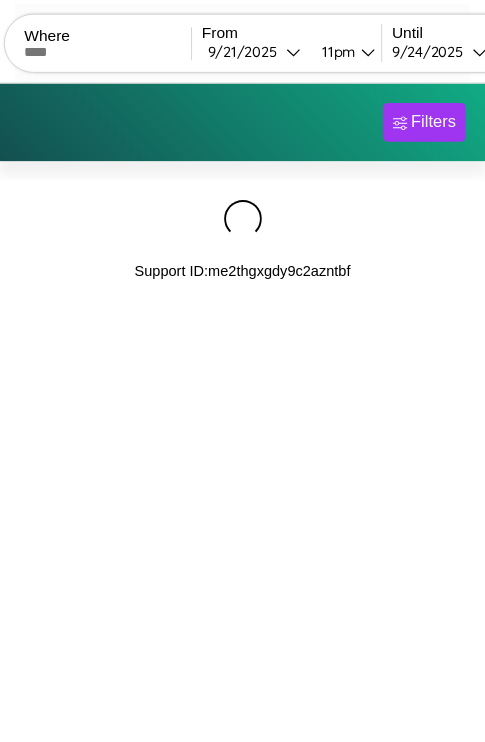scroll, scrollTop: 0, scrollLeft: 0, axis: both 